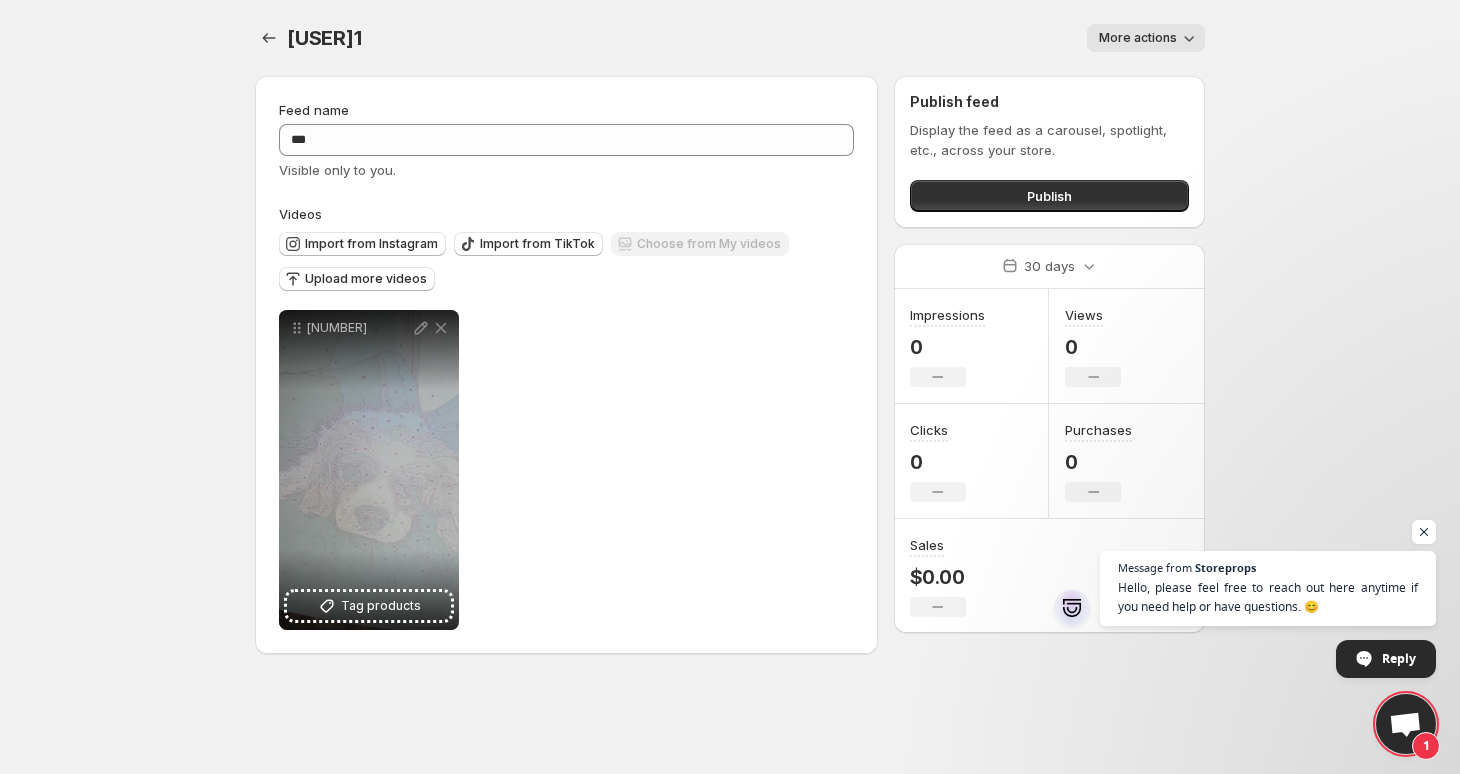scroll, scrollTop: 0, scrollLeft: 0, axis: both 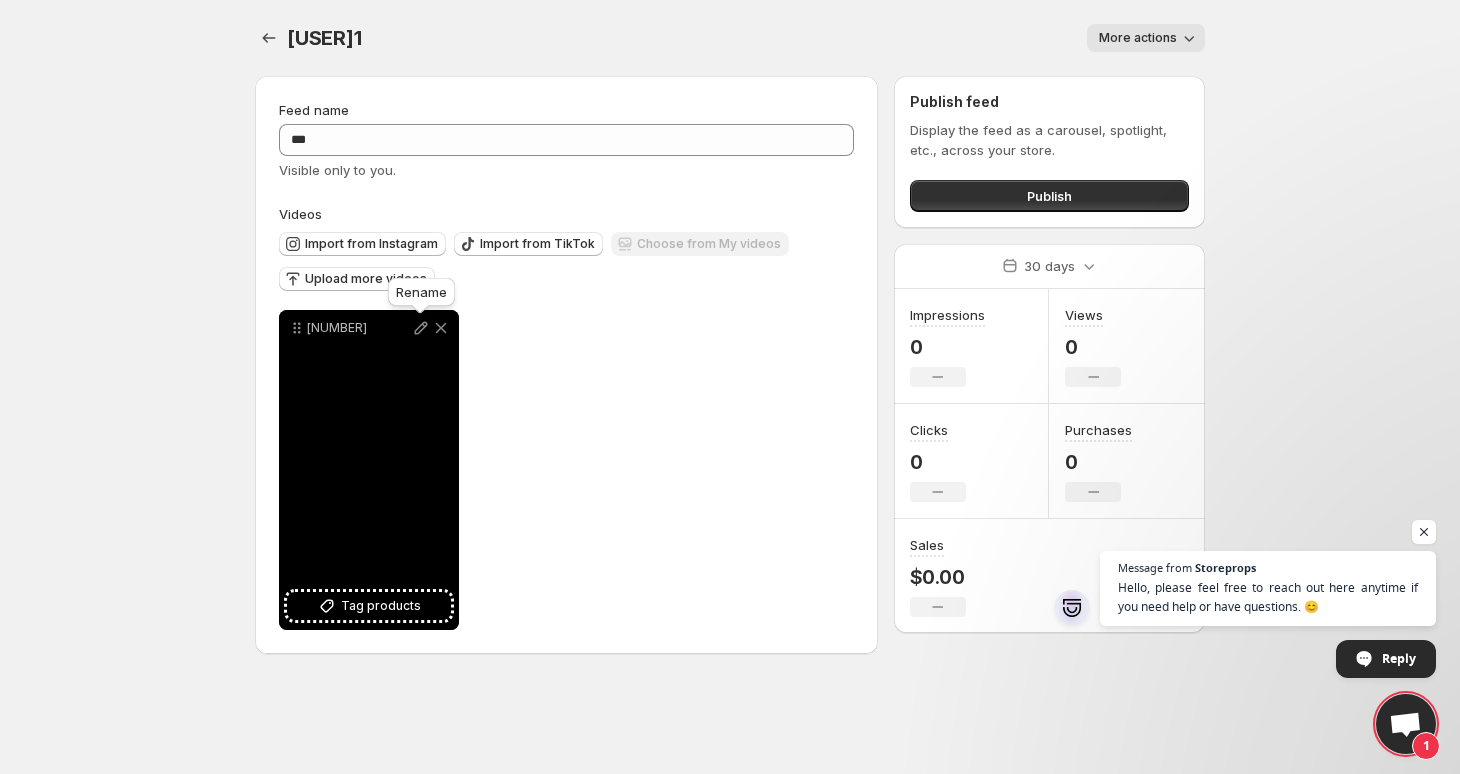 click 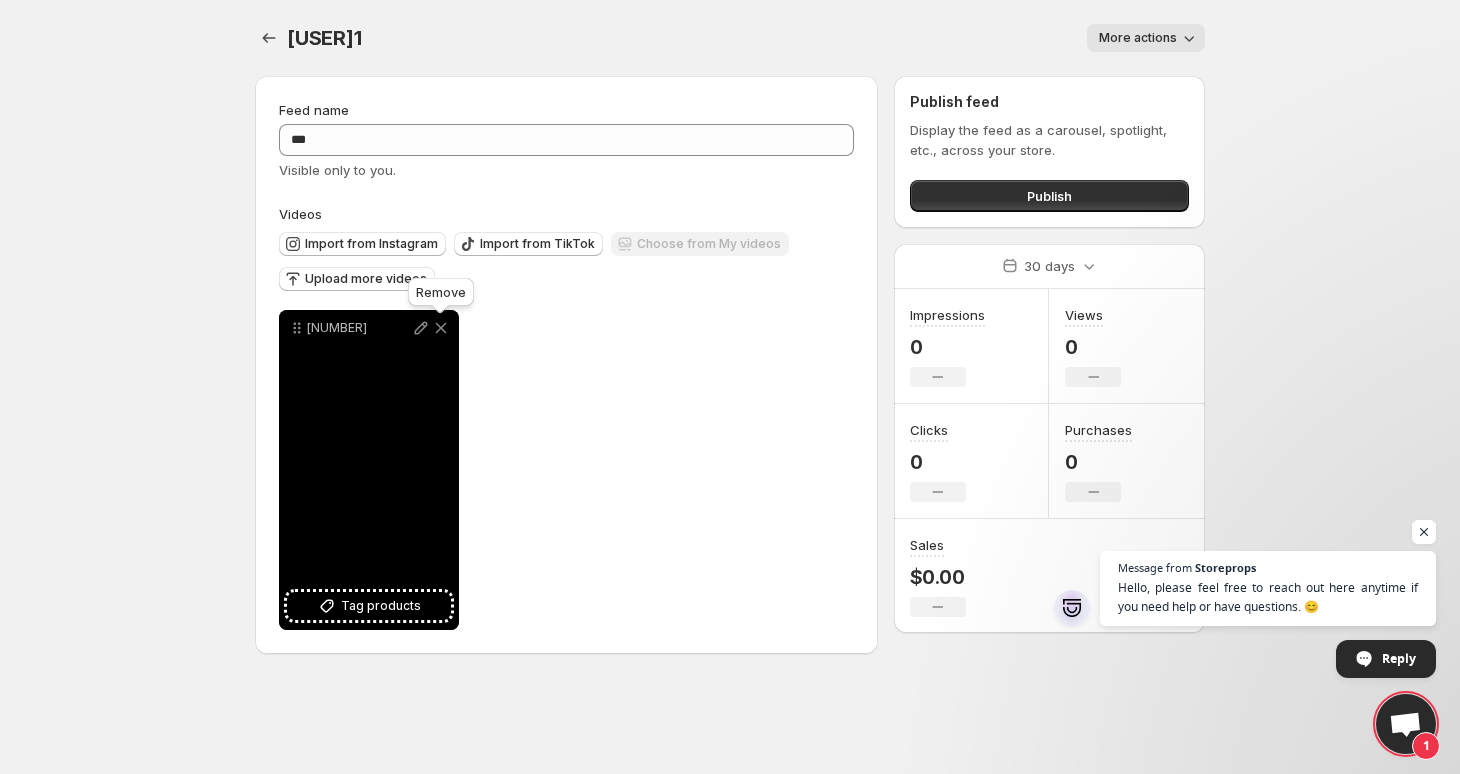 click 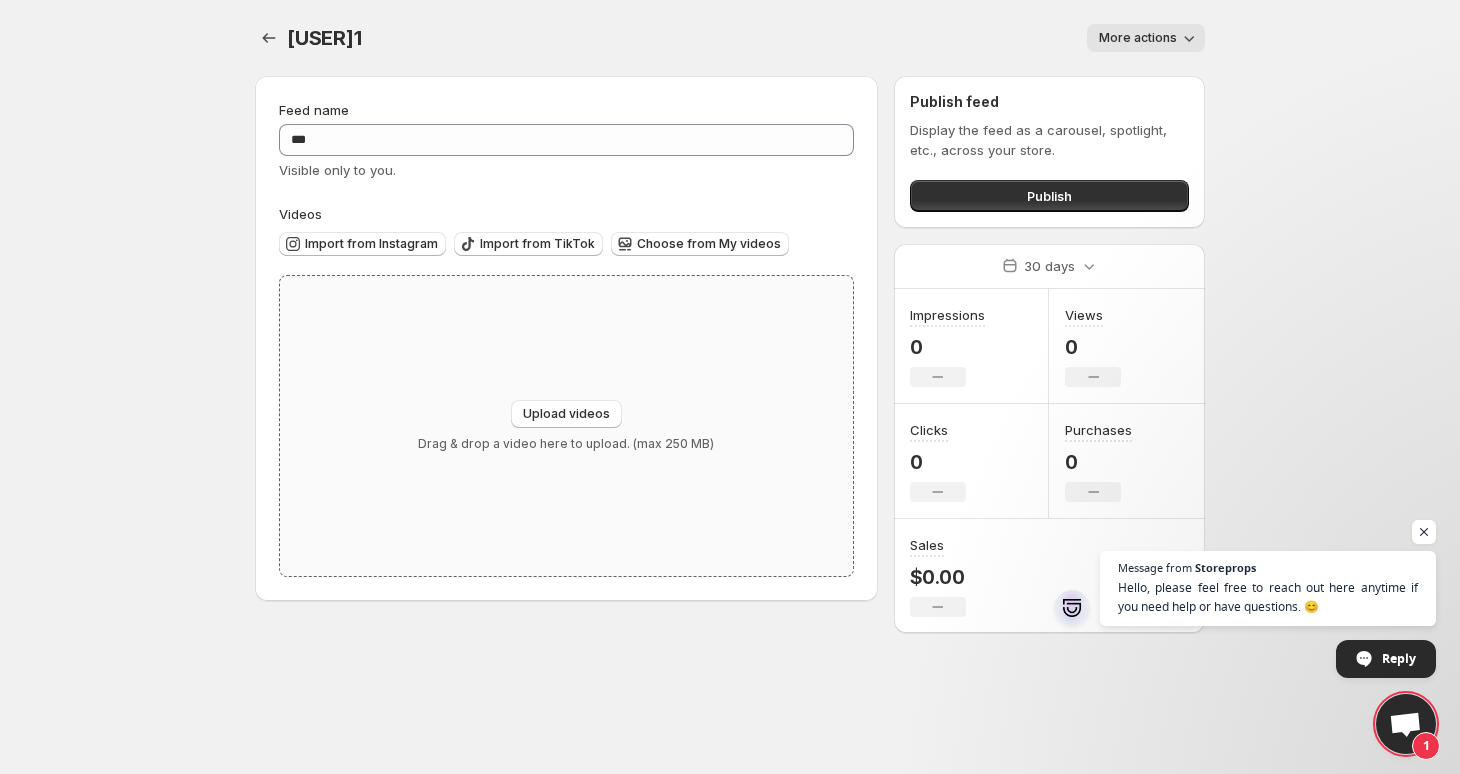 click on "Upload videos Drag & drop a video here to upload. (max 250 MB)" at bounding box center [566, 426] 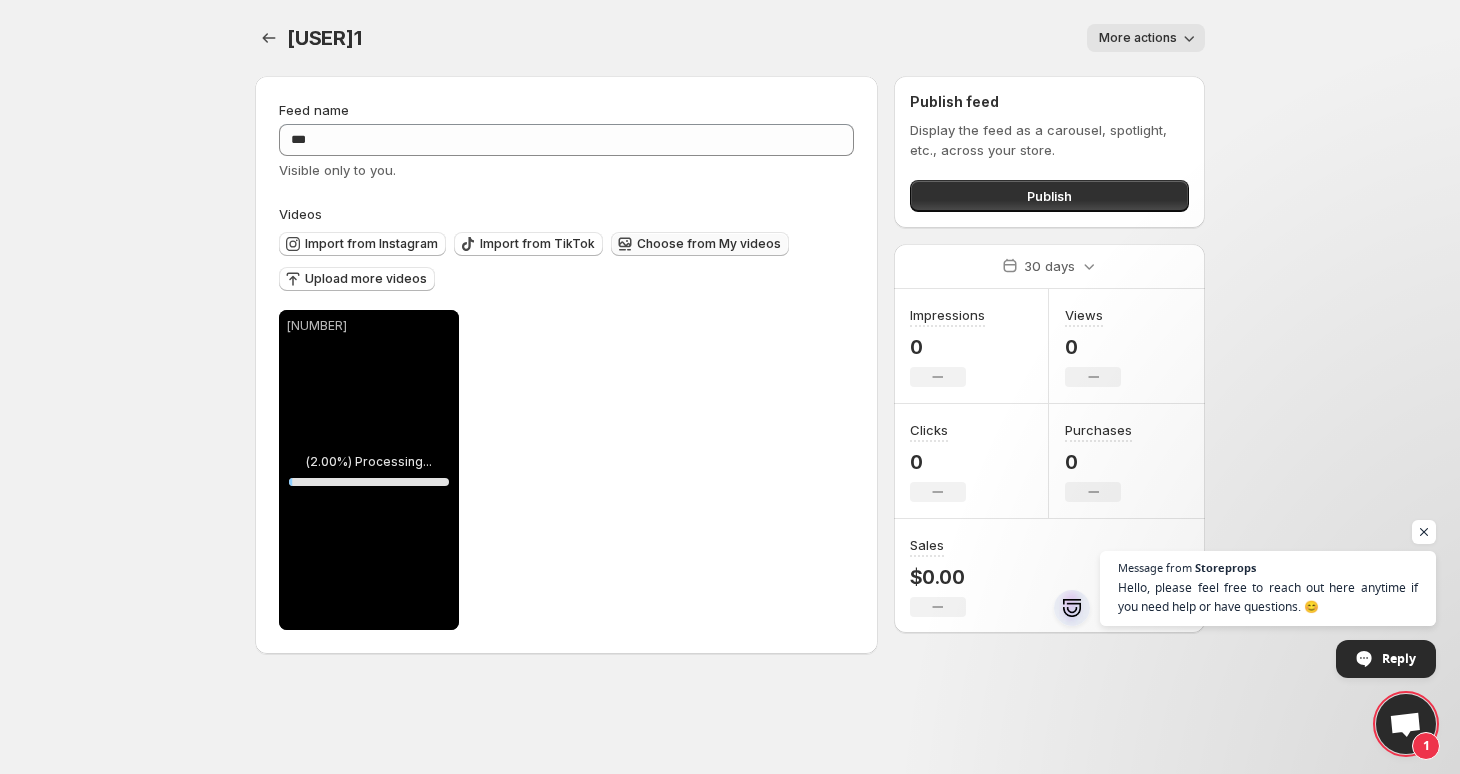 click on "Choose from My videos" at bounding box center [709, 244] 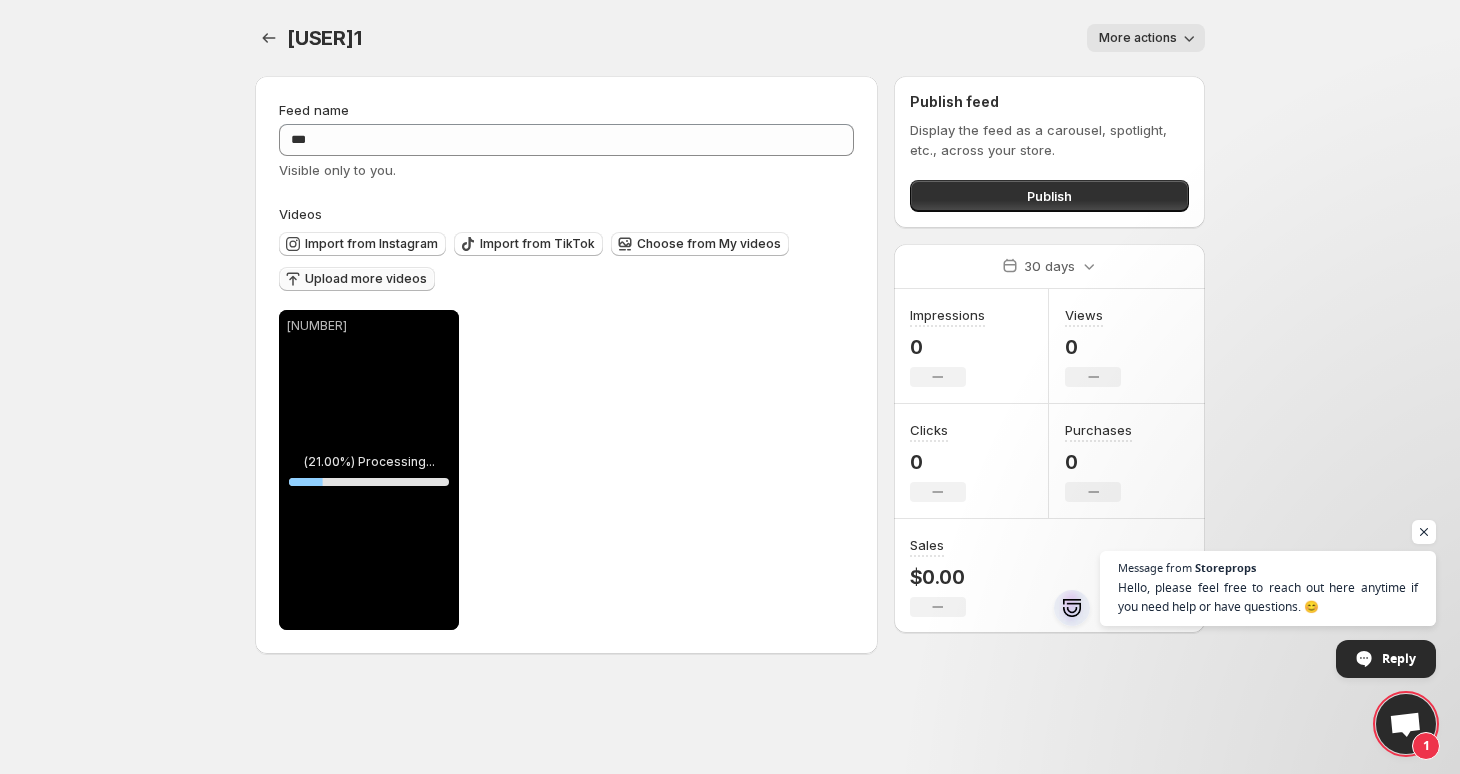 click on "Upload more videos" at bounding box center (366, 279) 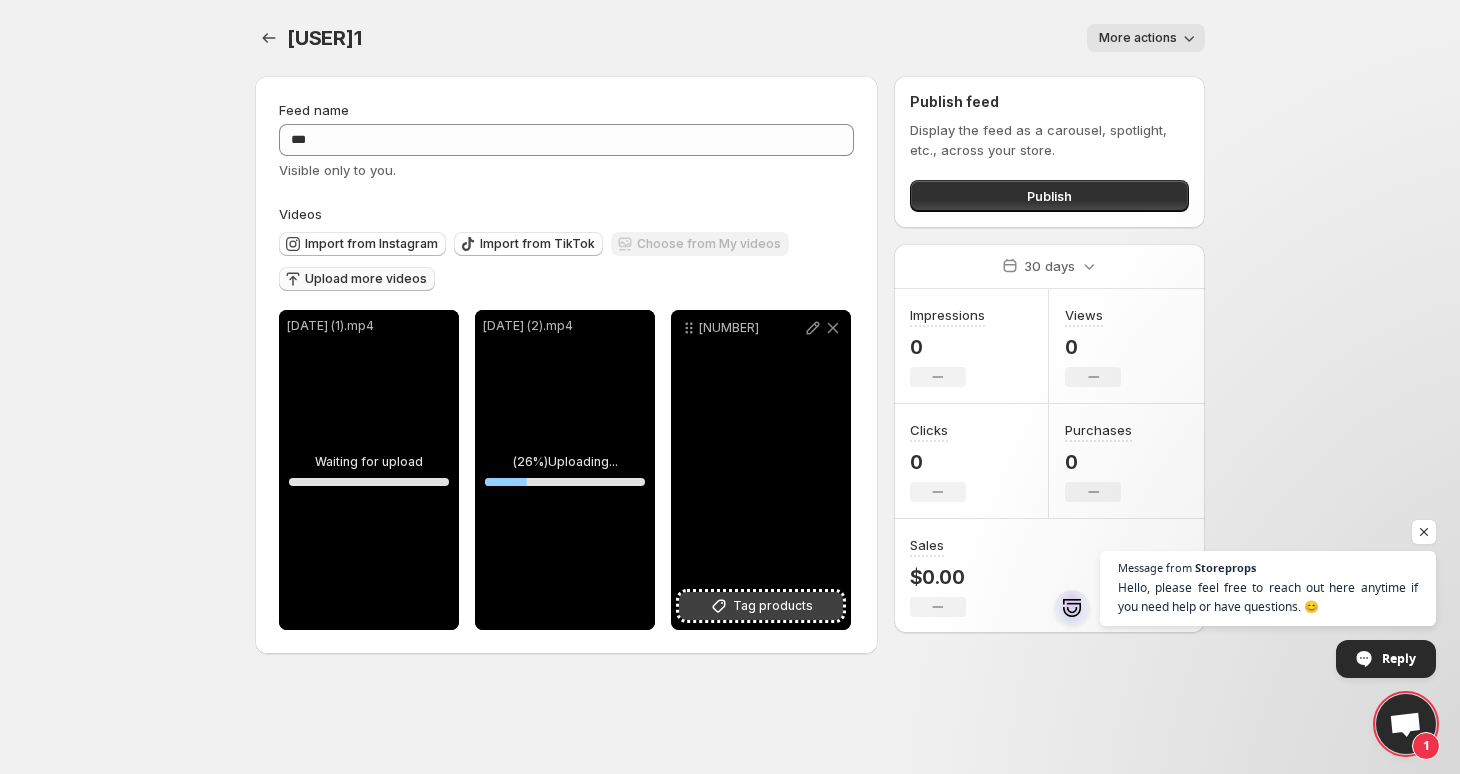 click on "Tag products" at bounding box center [773, 606] 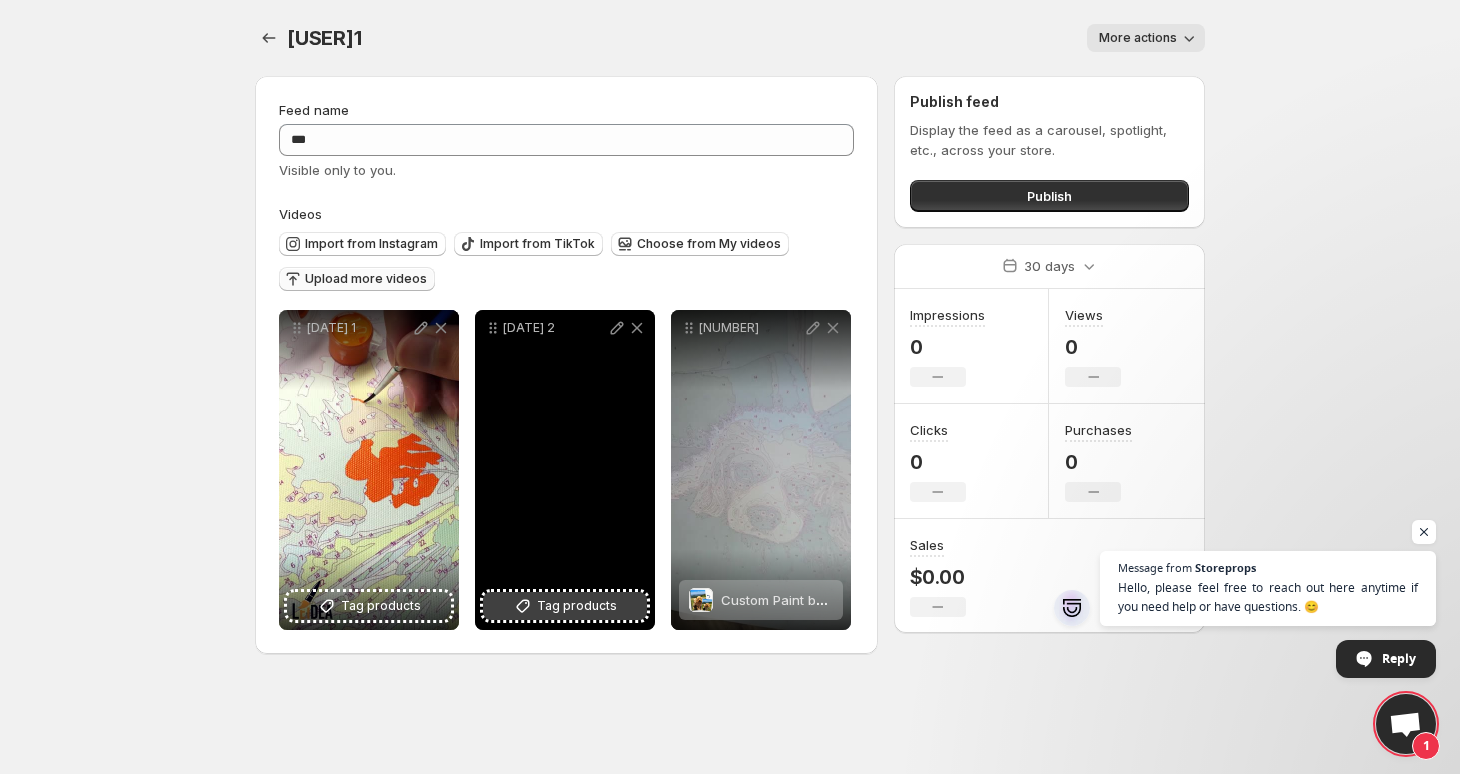 click on "Tag products" at bounding box center (565, 606) 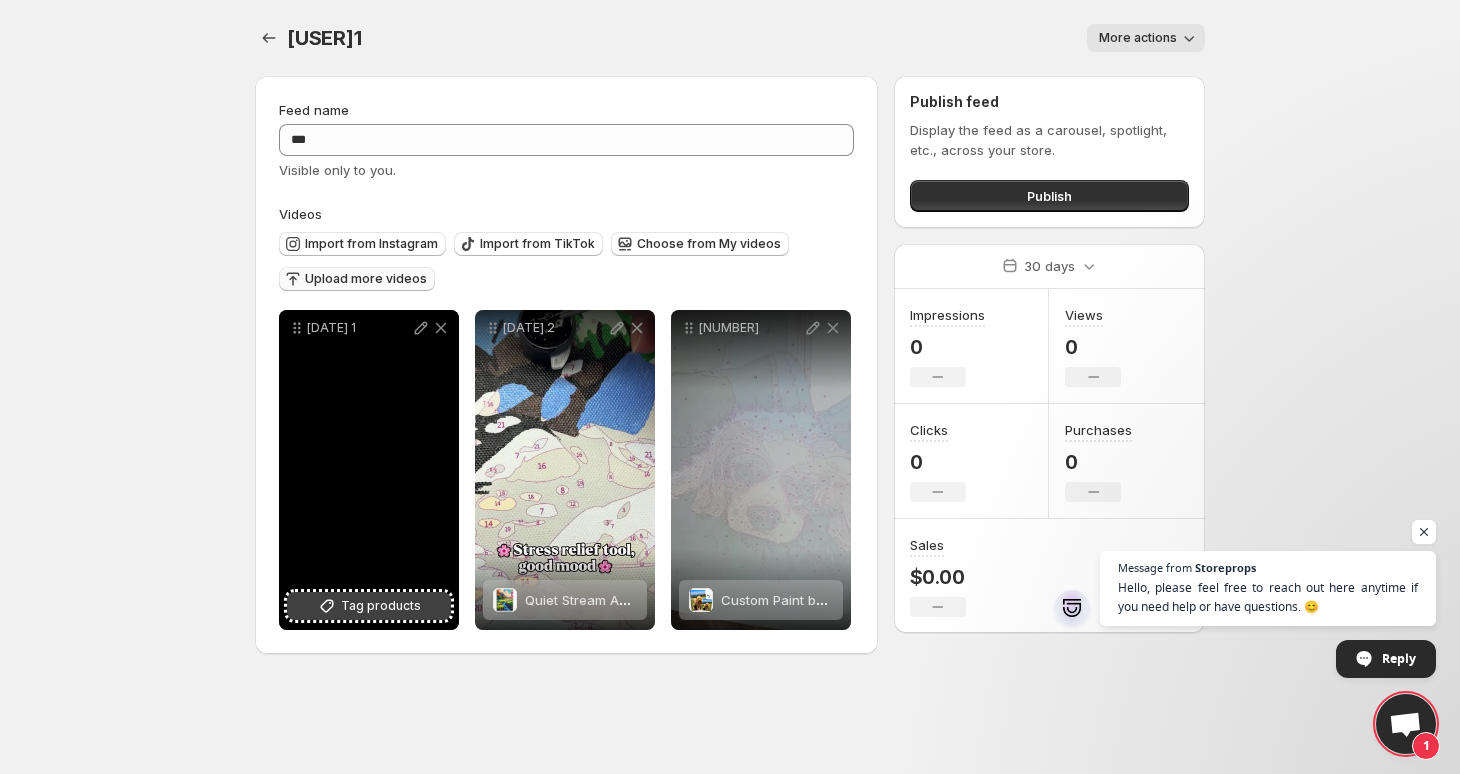 click on "Tag products" at bounding box center [381, 606] 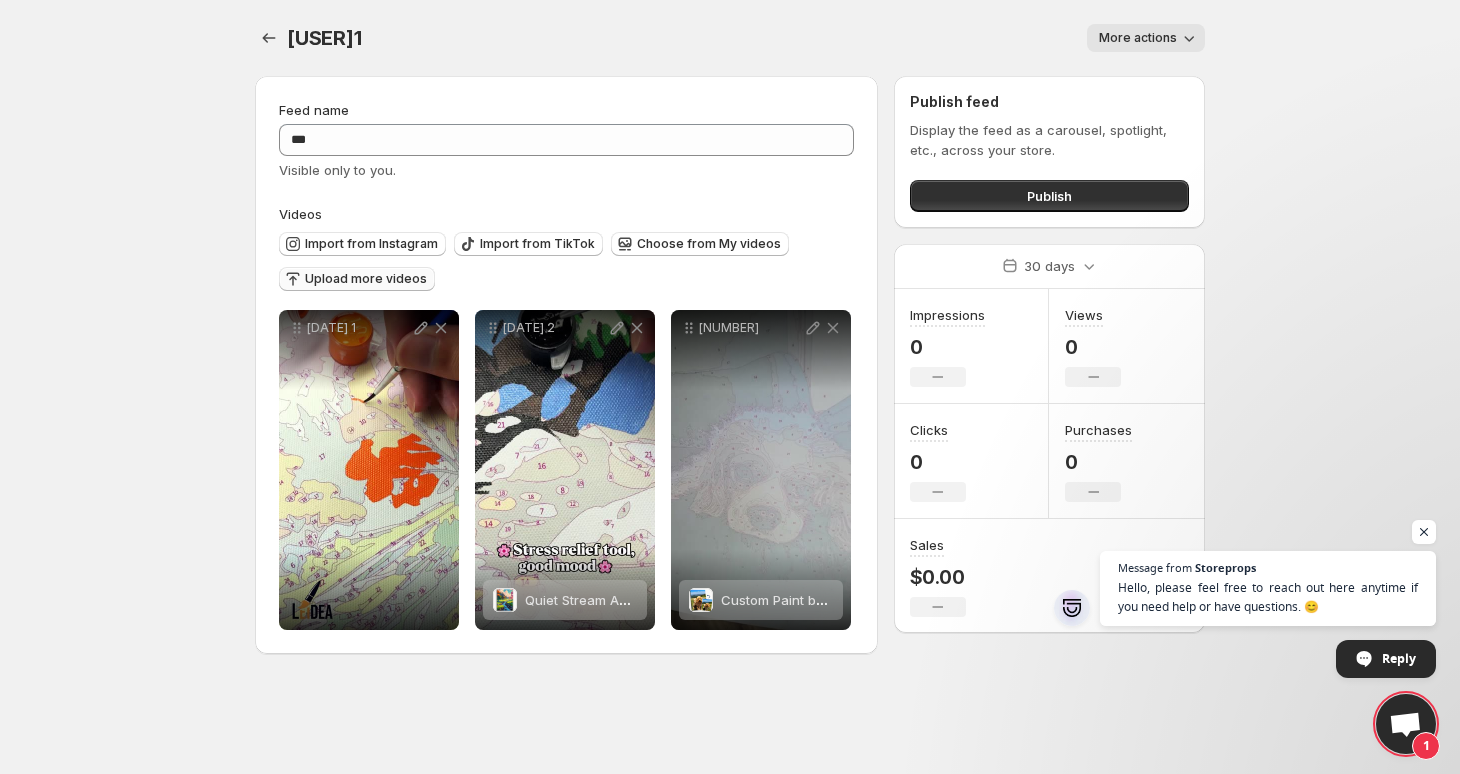 click on "Home Feeds Videos Subscription Settings [USER]1. This page is ready [USER]1 More actions More actions More actions Feed name *** Visible only to you. Videos Import from Instagram Import from TikTok Choose from My videos Upload more videos [DATE] 1 Save Cancel Video title ****** File extension (e.g., MOV, MP4) is not required. [DATE] 2 Quiet Stream And Cottage 1 Save Cancel Video title ****** File extension (e.g., MOV, MP4) is not required. [DATE] Custom Paint by Numbers Kit Save Cancel Video title **** File extension (e.g., MOV, MP4) is not required.
To pick up a draggable item, press the space bar.
While dragging, use the arrow keys to move the item.
Press space again to drop the item in its new position, or press escape to cancel.
Publish feed Display the feed as a carousel, spotlight, etc., across your store. Publish 30 days Impressions 0 No change Views 0 No change Clicks 0 No change Purchases 0 No change Sales $0.00 No change Keep both Discard Save Discard Upload videos Upload videos Import 1" at bounding box center (730, 387) 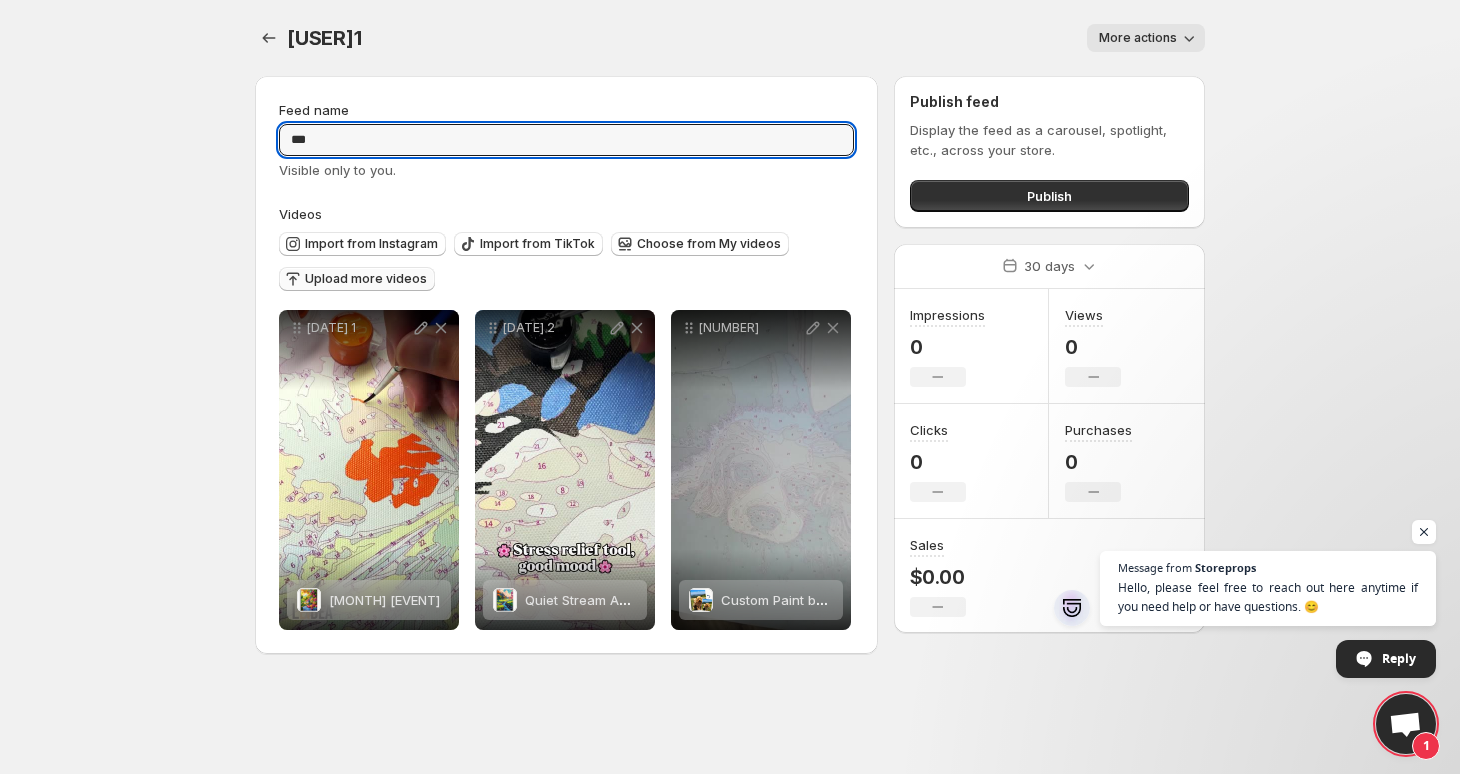 drag, startPoint x: 346, startPoint y: 138, endPoint x: 73, endPoint y: 170, distance: 274.86905 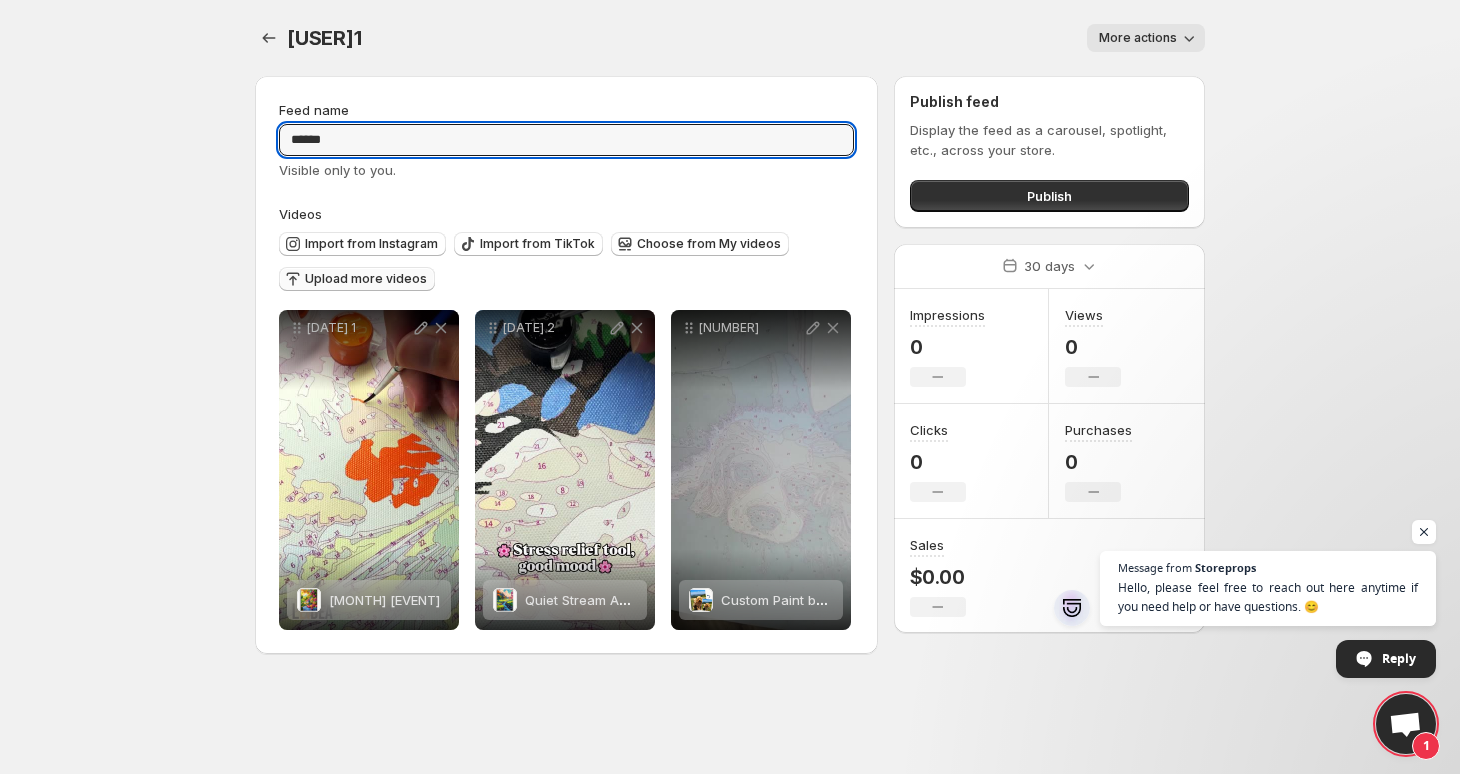 type on "******" 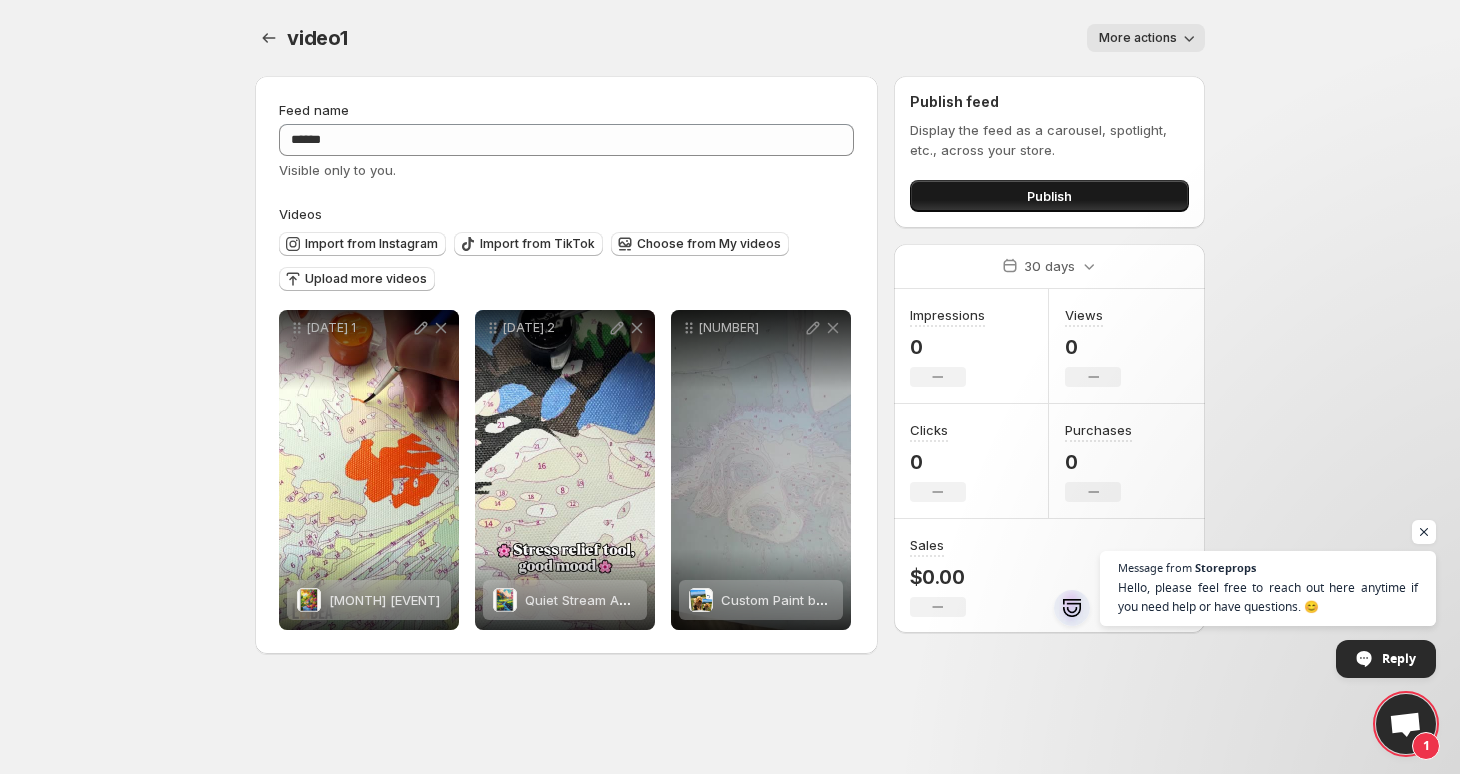 click on "Publish" at bounding box center [1049, 196] 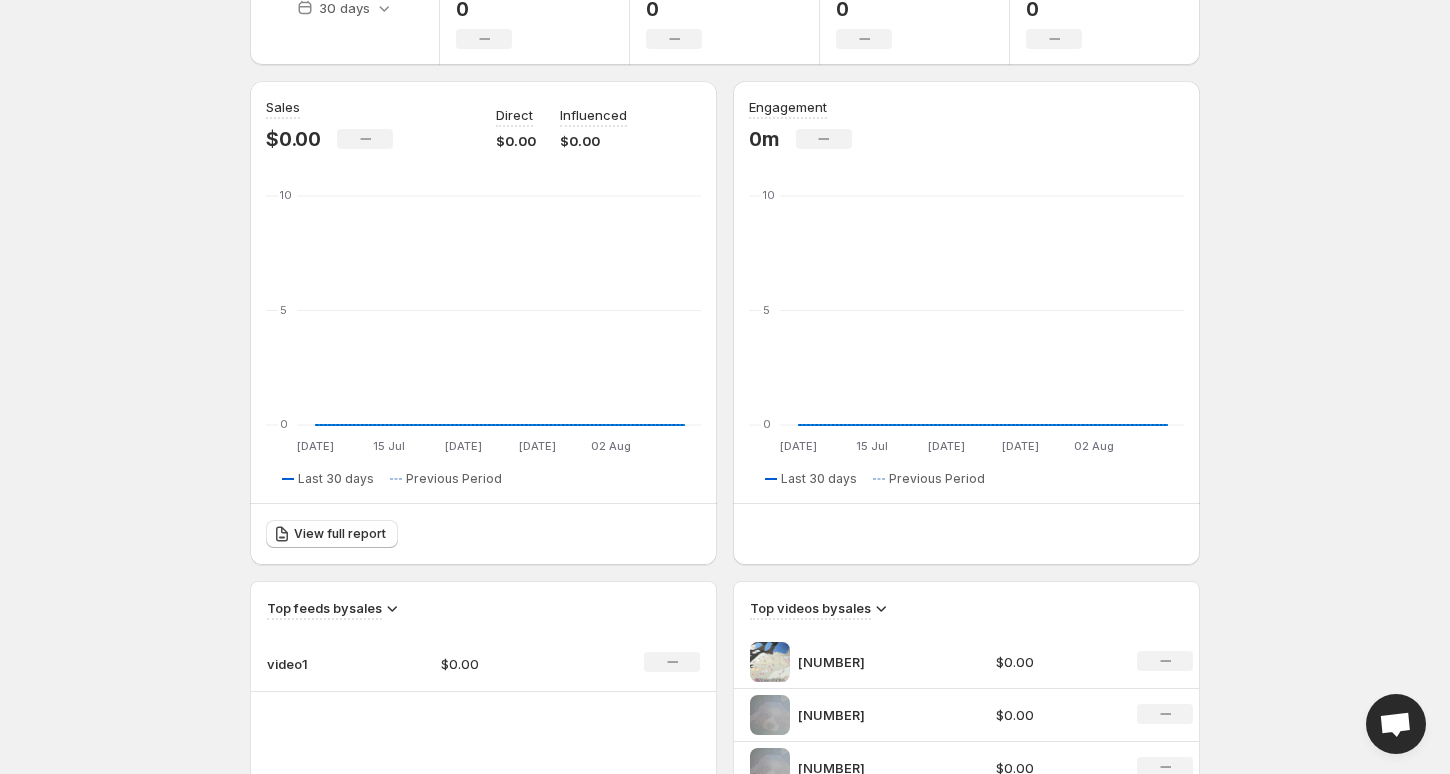 scroll, scrollTop: 299, scrollLeft: 0, axis: vertical 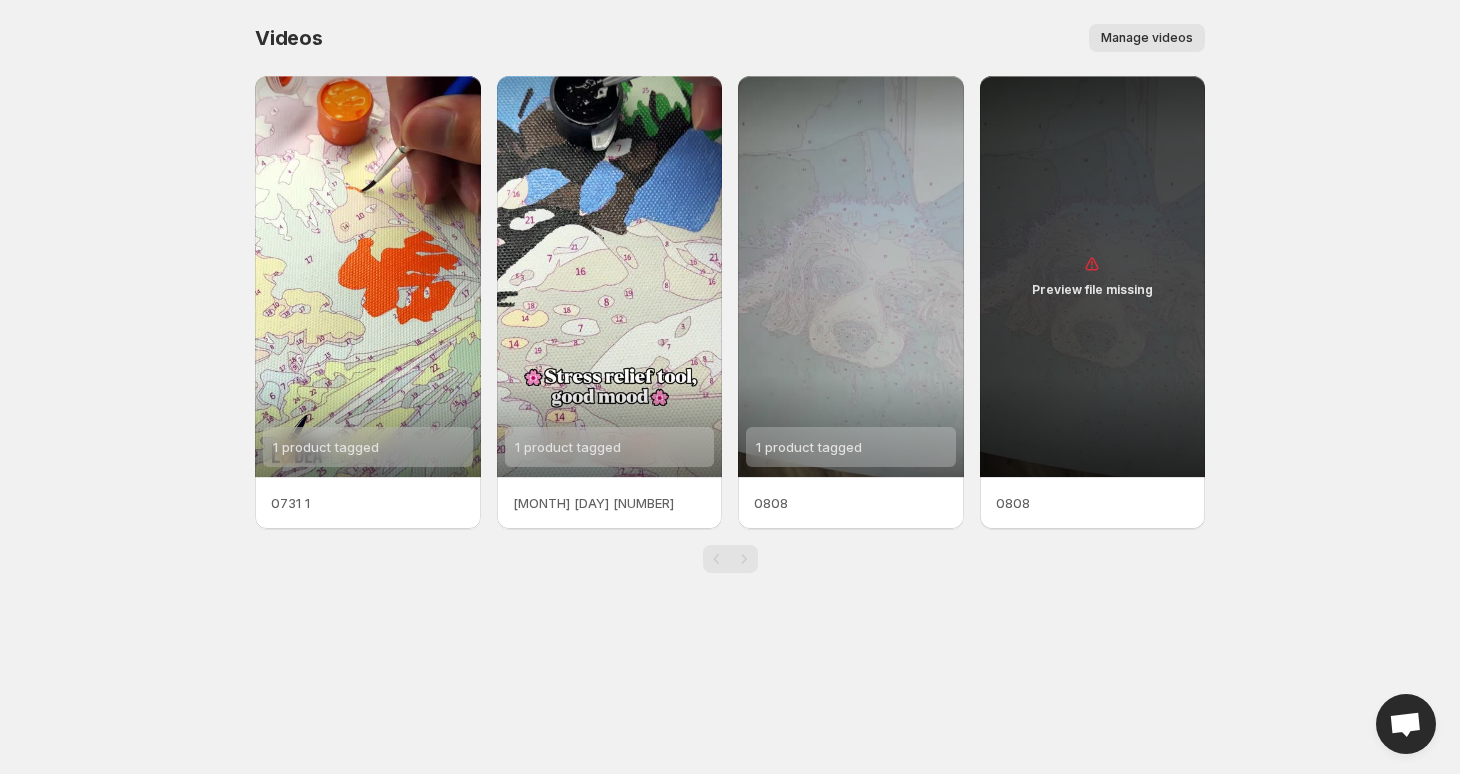 click on "Manage videos" at bounding box center (1147, 38) 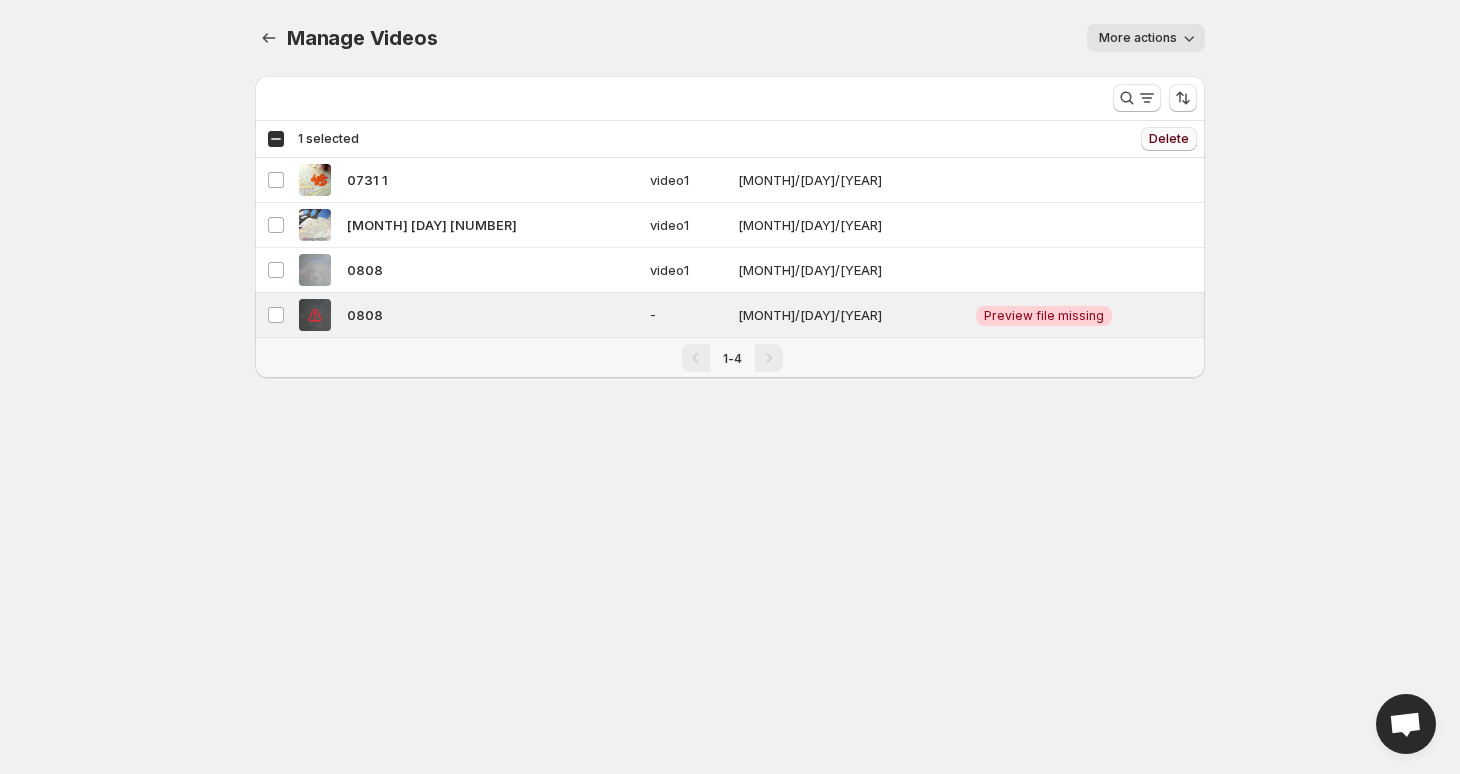 click on "Delete" at bounding box center [1169, 139] 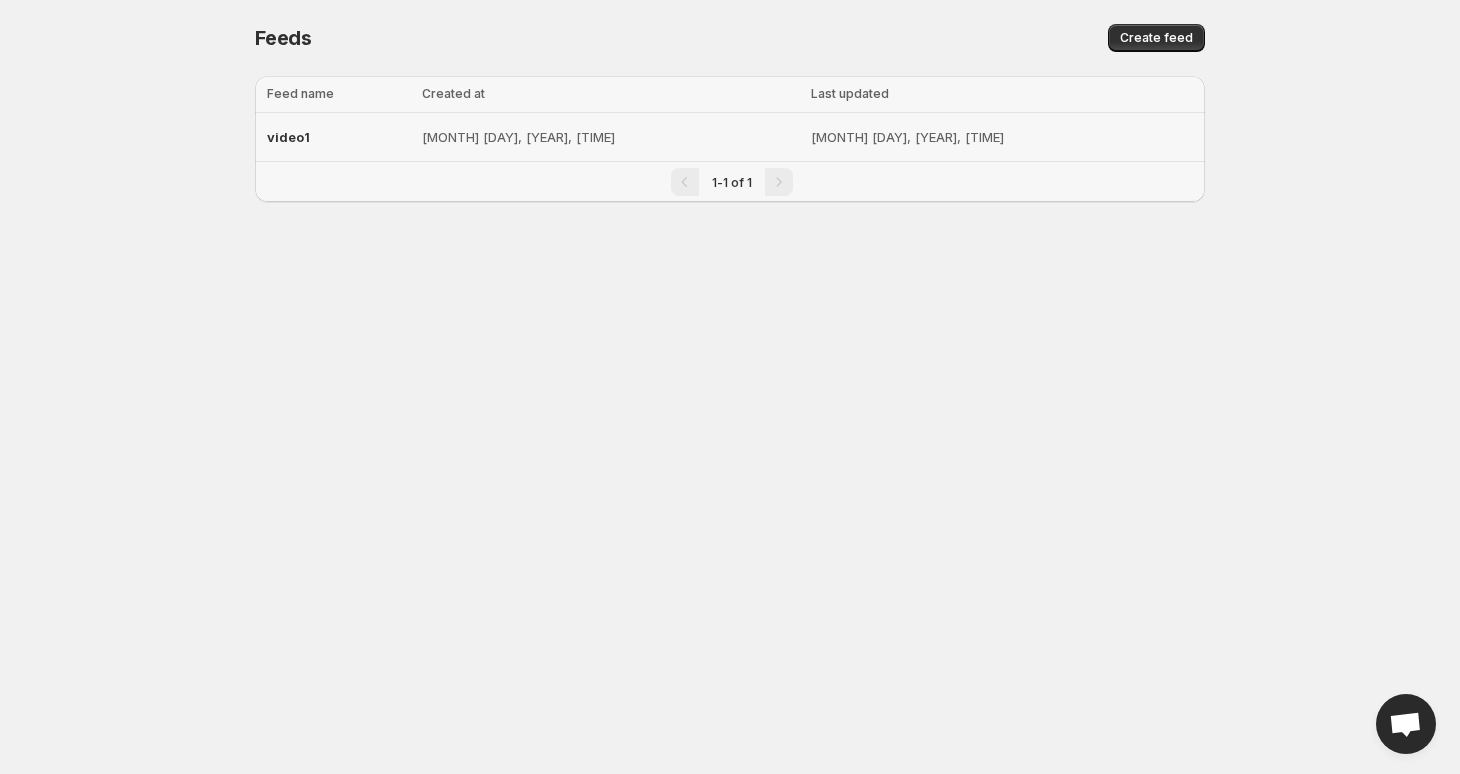 click on "video1" at bounding box center [338, 137] 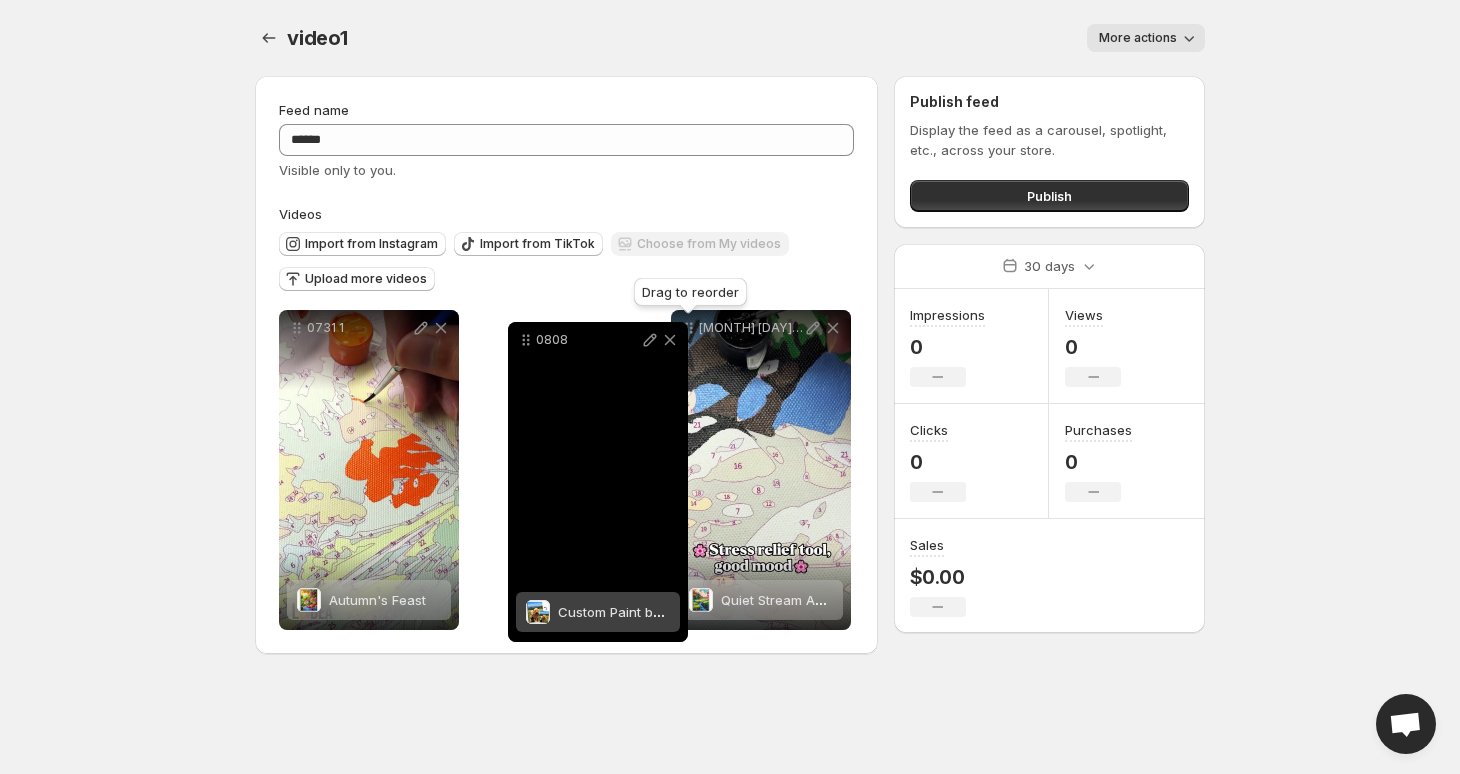 drag, startPoint x: 696, startPoint y: 324, endPoint x: 534, endPoint y: 336, distance: 162.44383 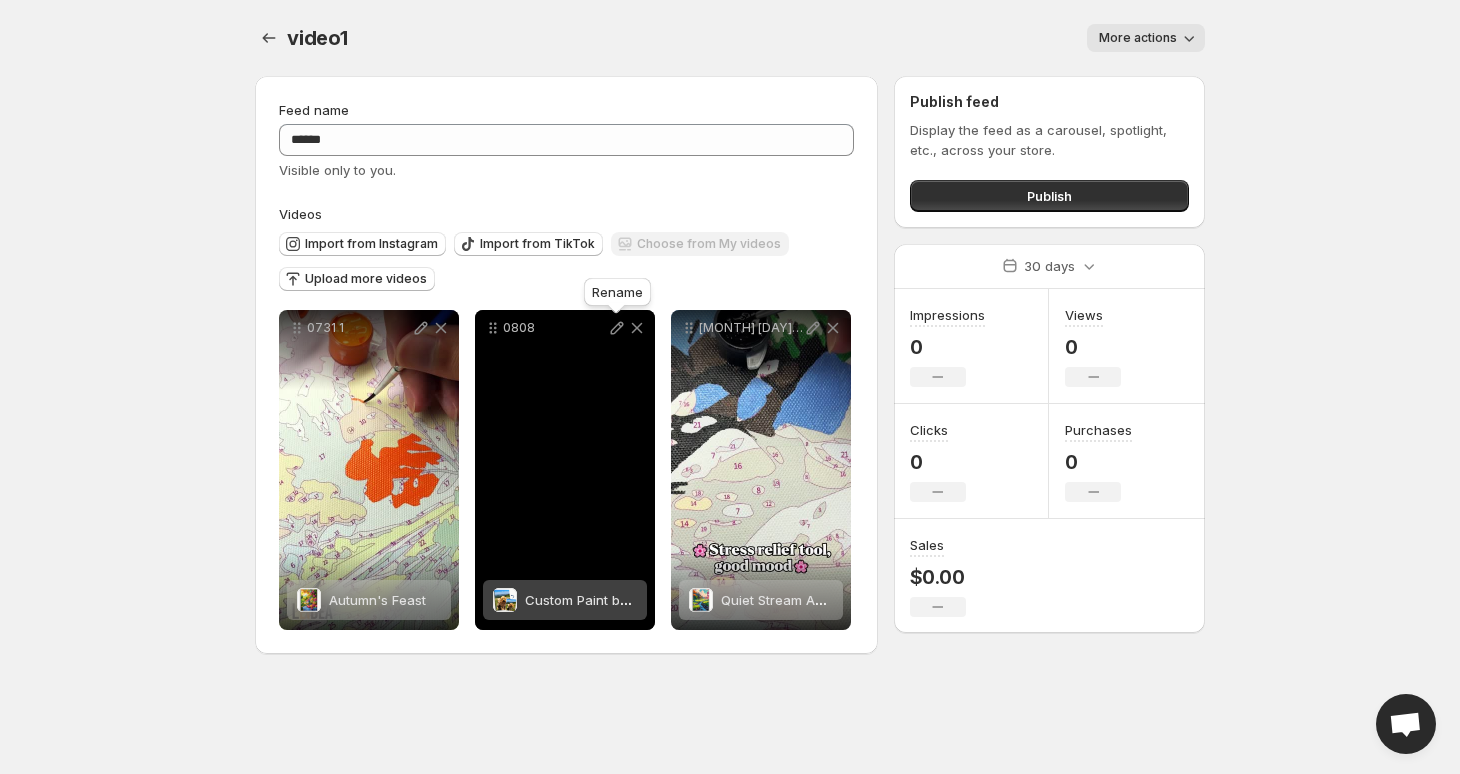 click 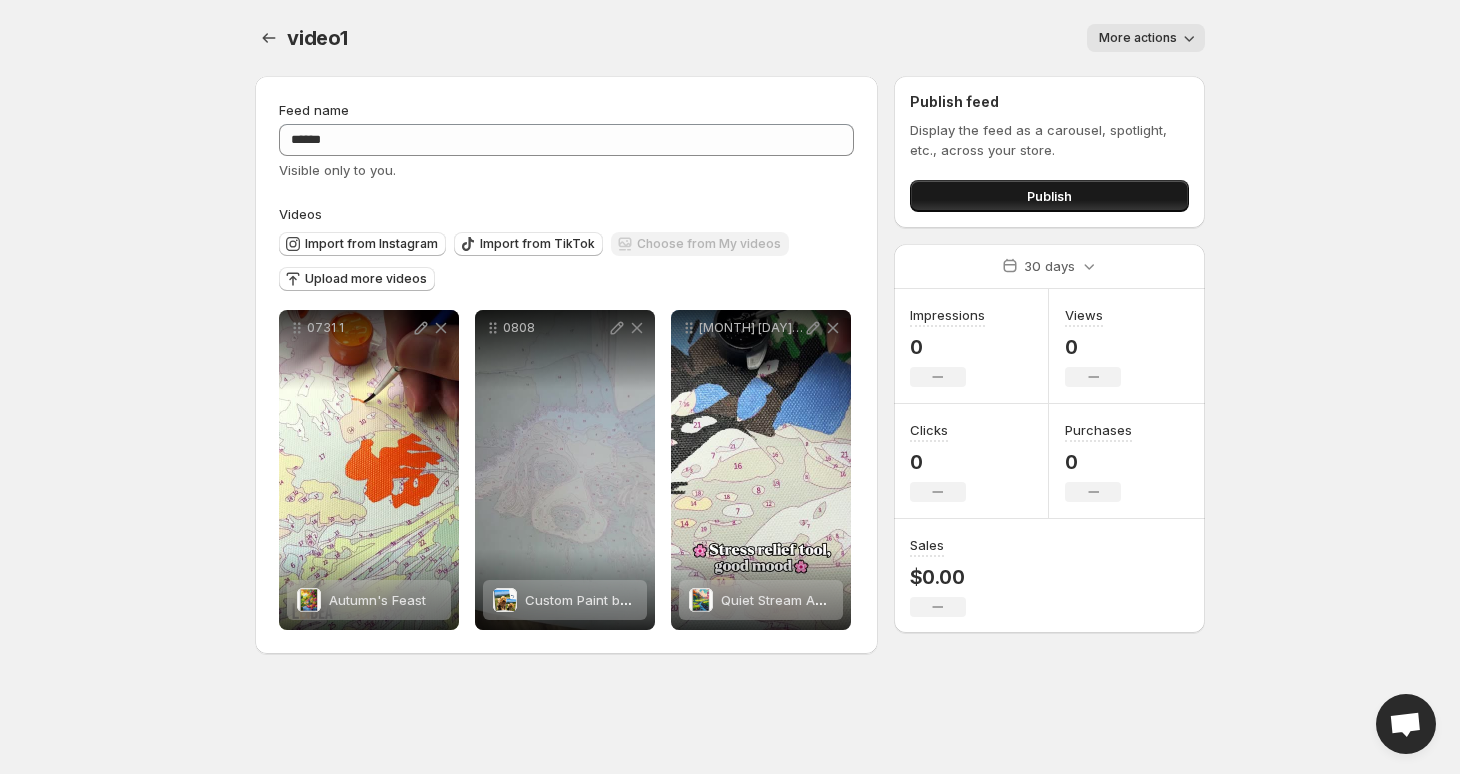 click on "Publish" at bounding box center [1049, 196] 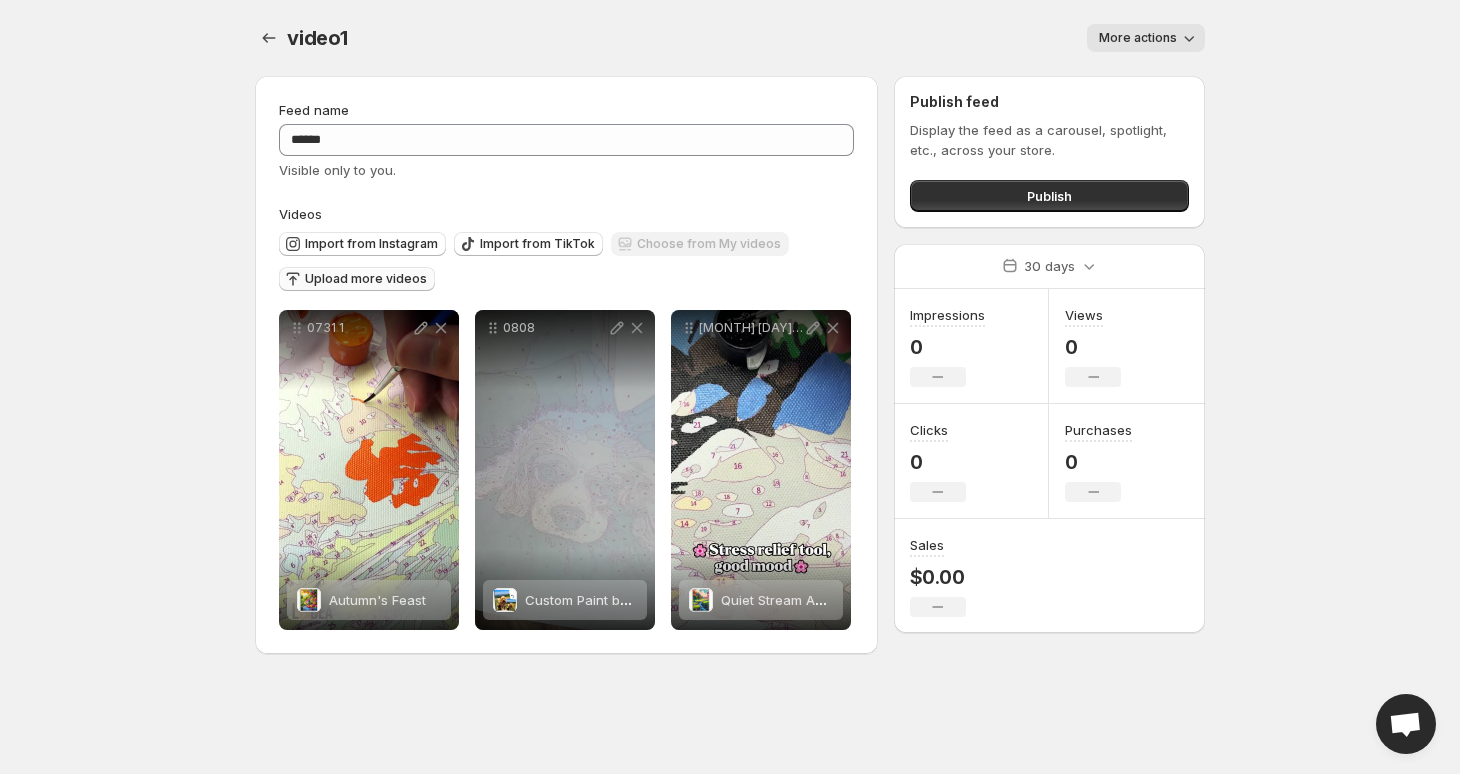 click on "Upload more videos" at bounding box center (366, 279) 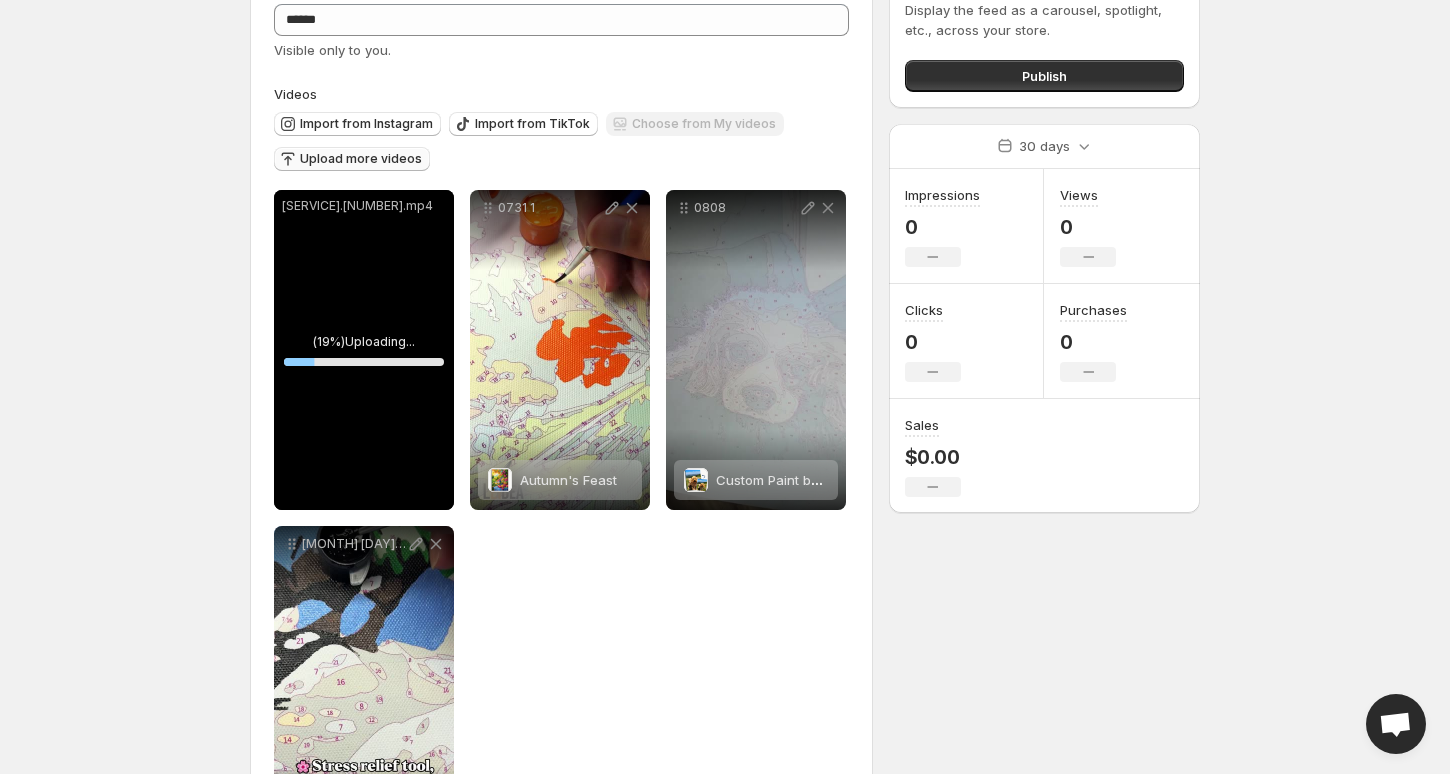 scroll, scrollTop: 40, scrollLeft: 0, axis: vertical 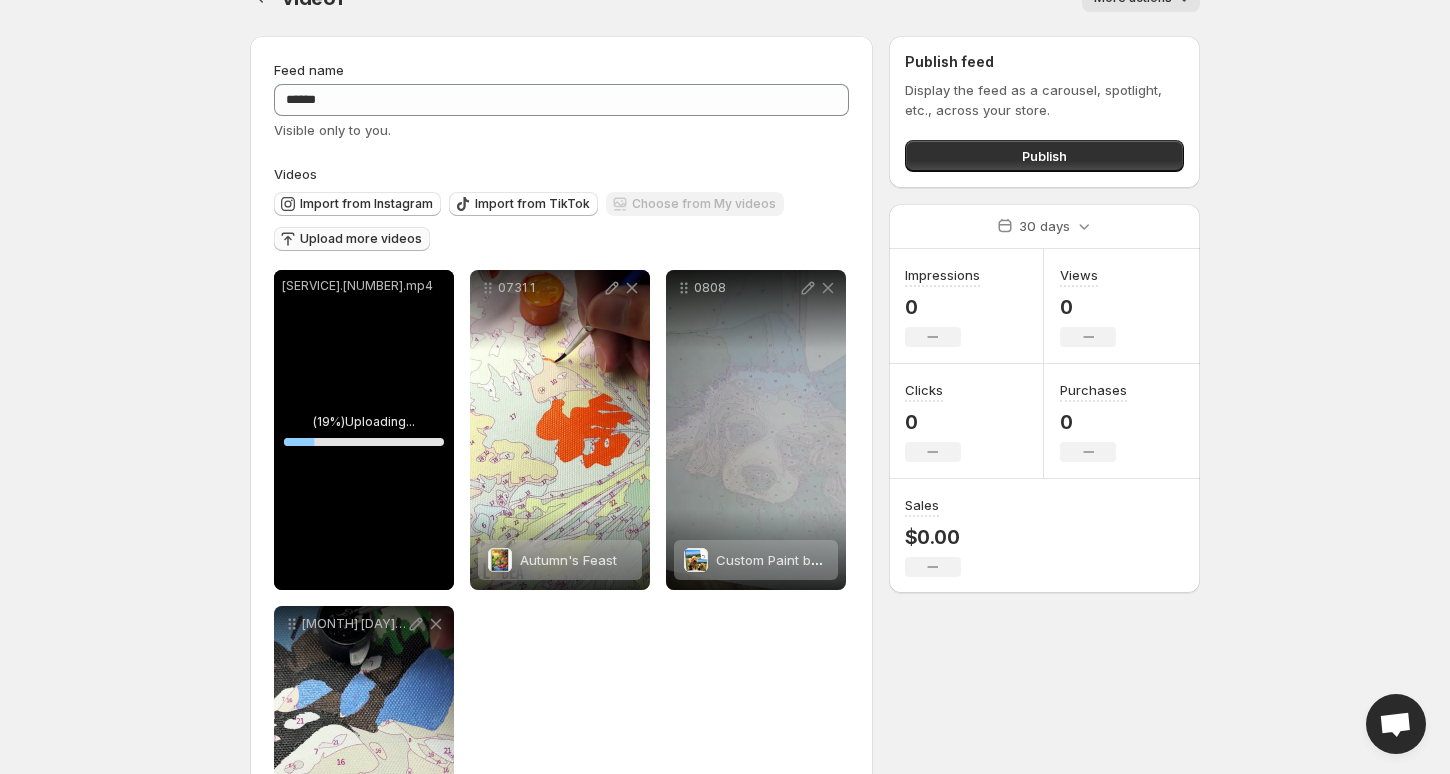 click on "TikSave.io_7535898783696145719.mp4" at bounding box center [364, 430] 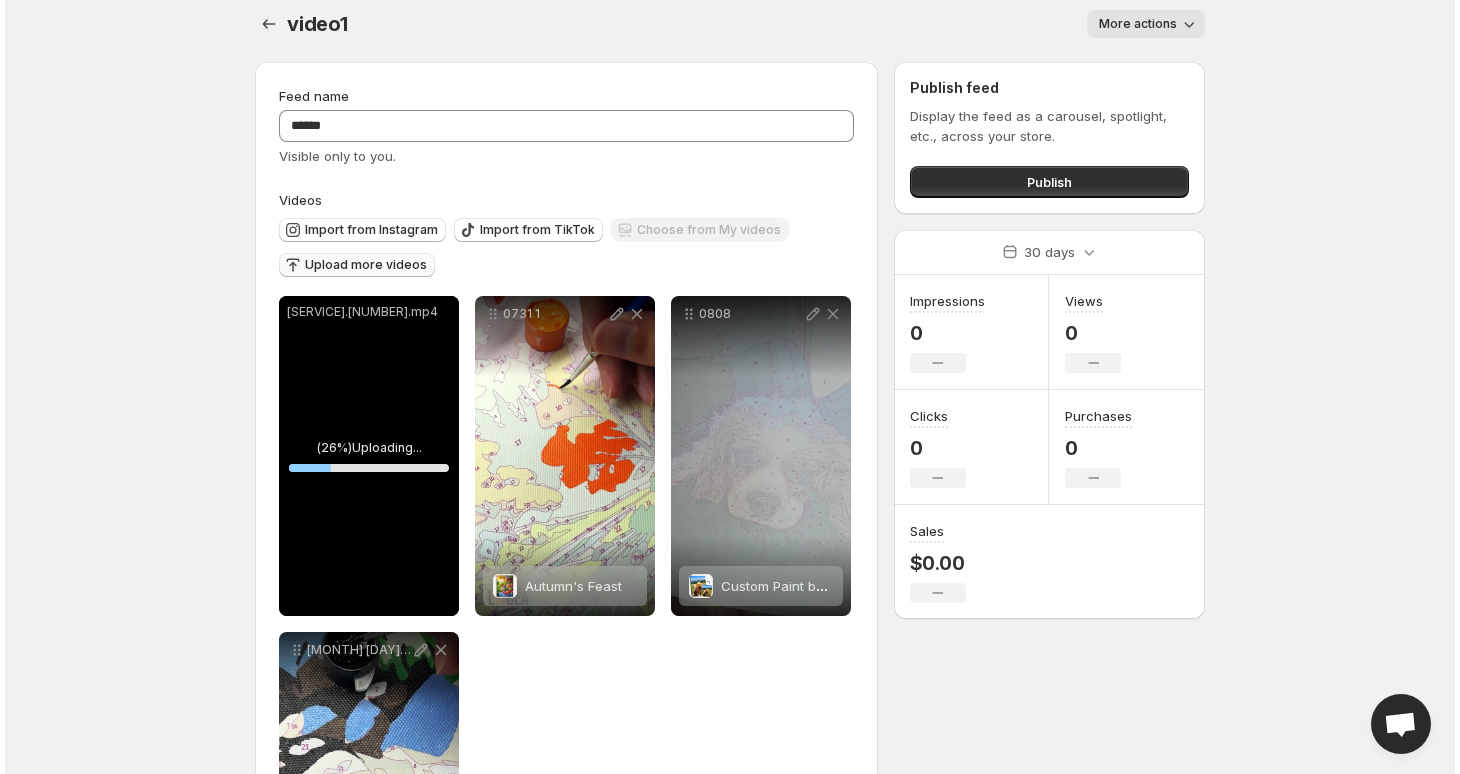 scroll, scrollTop: 0, scrollLeft: 0, axis: both 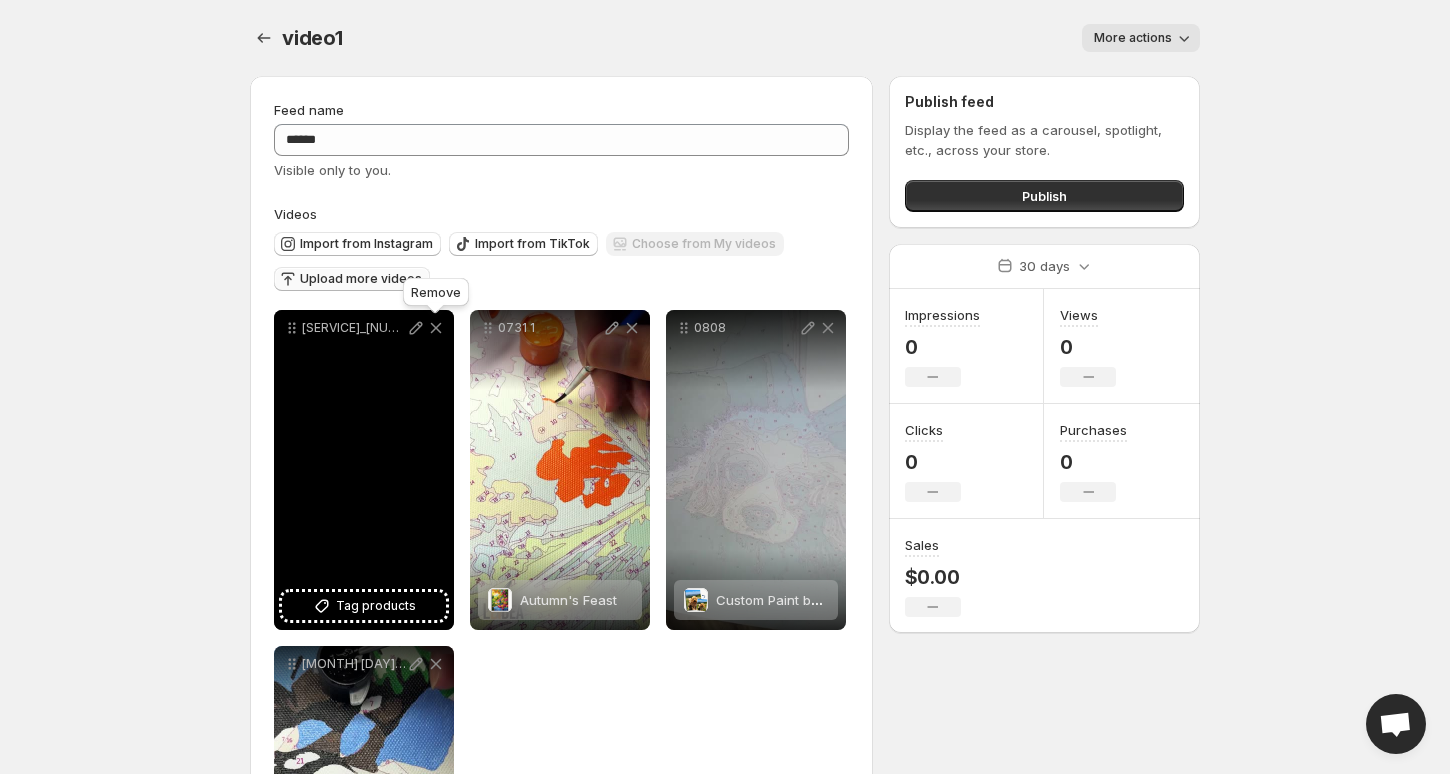 click 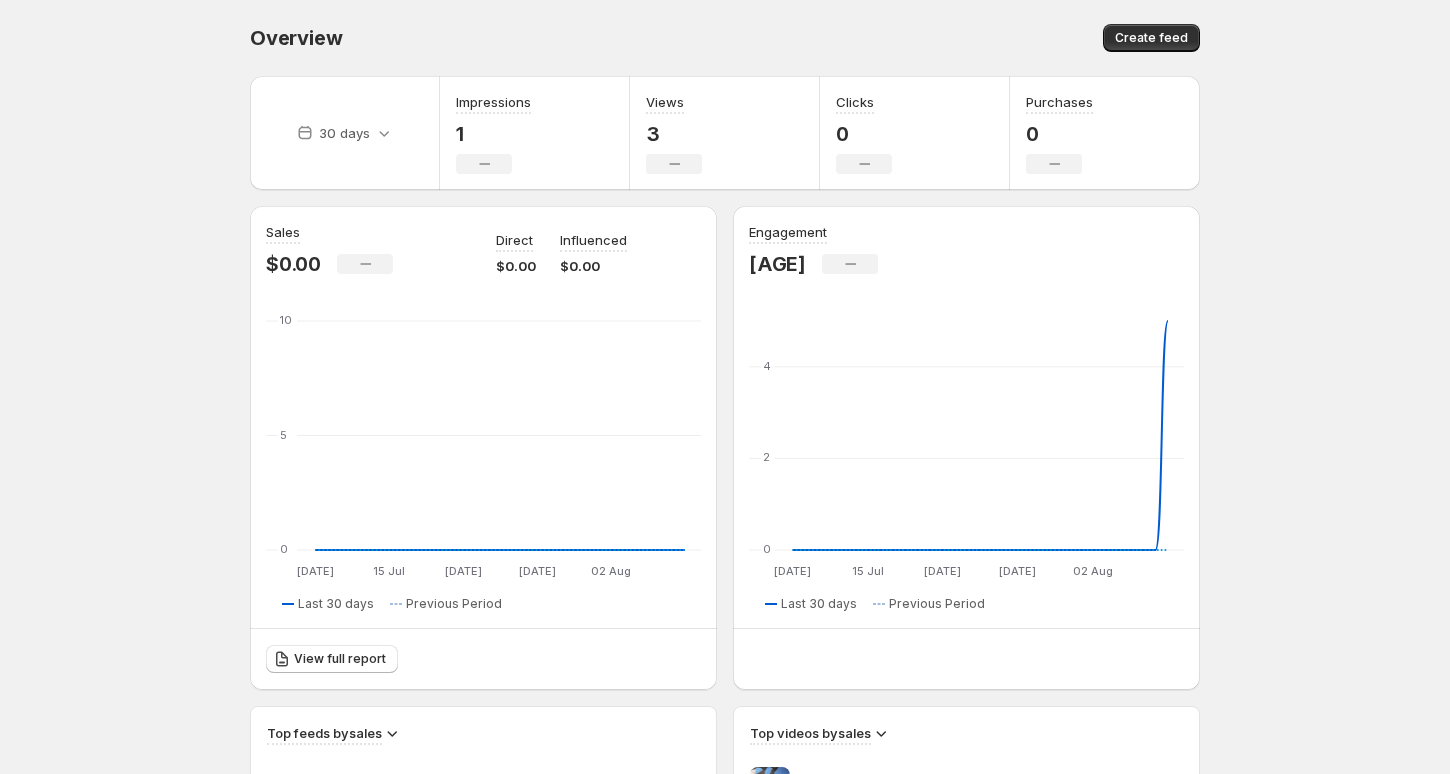 scroll, scrollTop: 200, scrollLeft: 0, axis: vertical 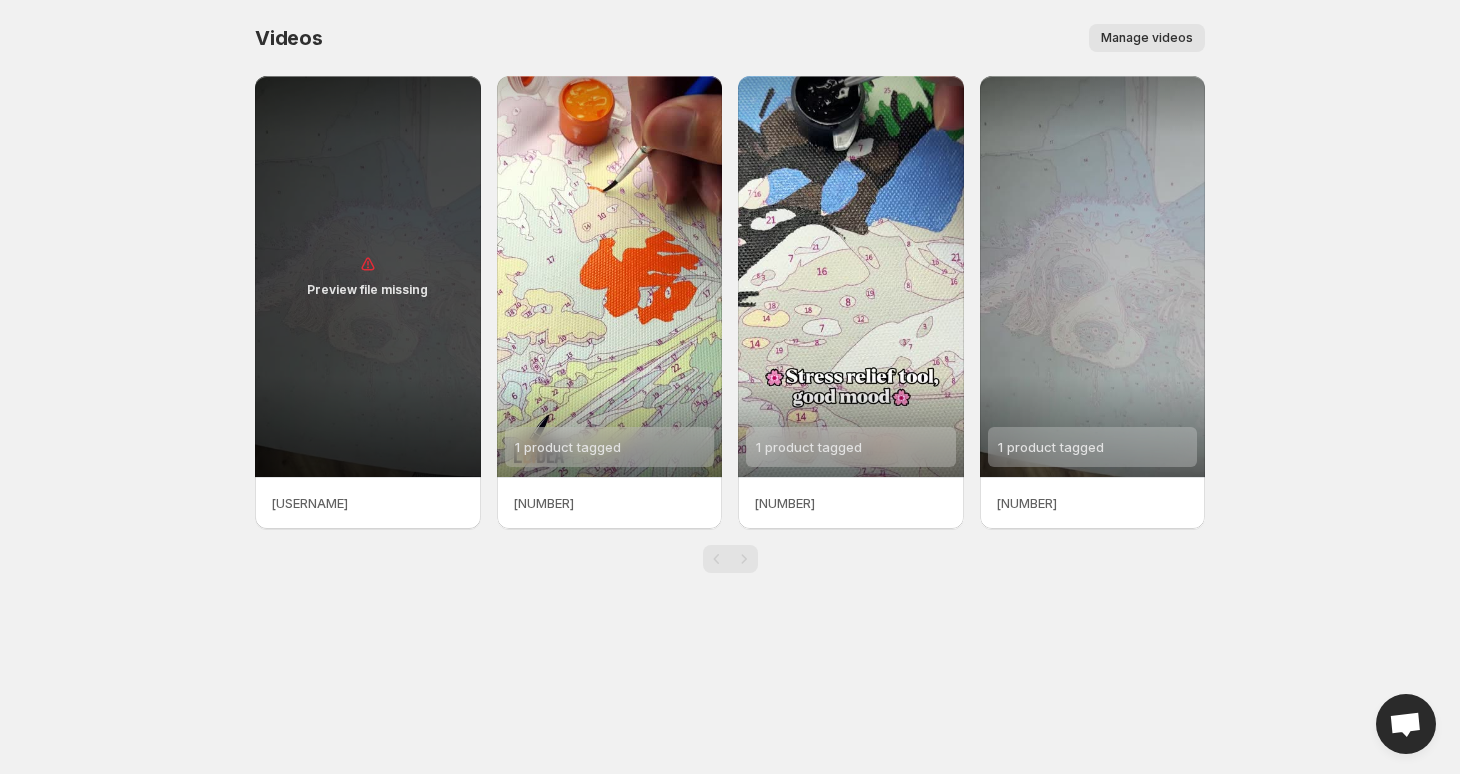 click on "Home Feeds Videos Subscription Settings Videos. This page is ready Videos Manage videos More actions Manage videos Preview file missing TikSaveio_7535898783696145719 1 product tagged 0731 1 1 product tagged 0728 2 1 product tagged 0808" at bounding box center [730, 387] 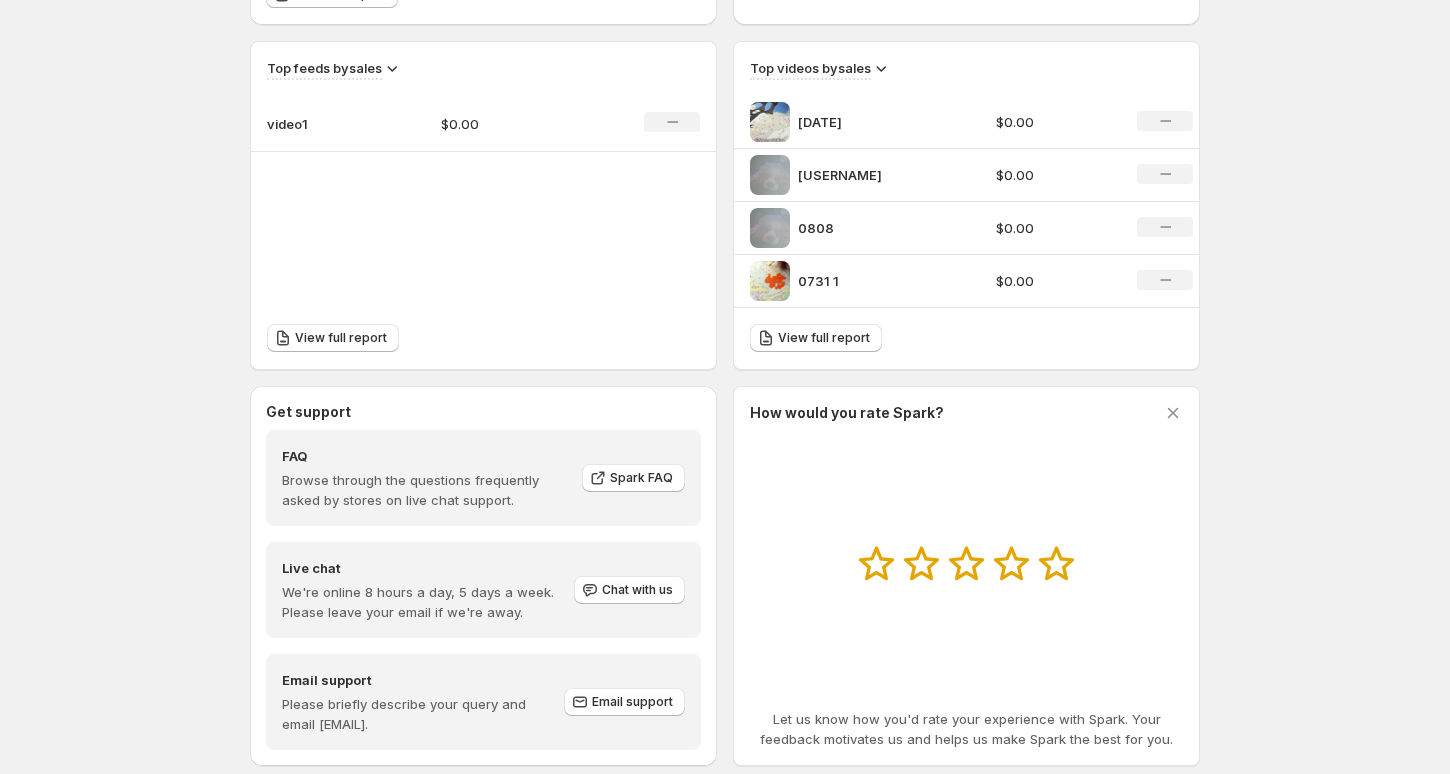 scroll, scrollTop: 705, scrollLeft: 0, axis: vertical 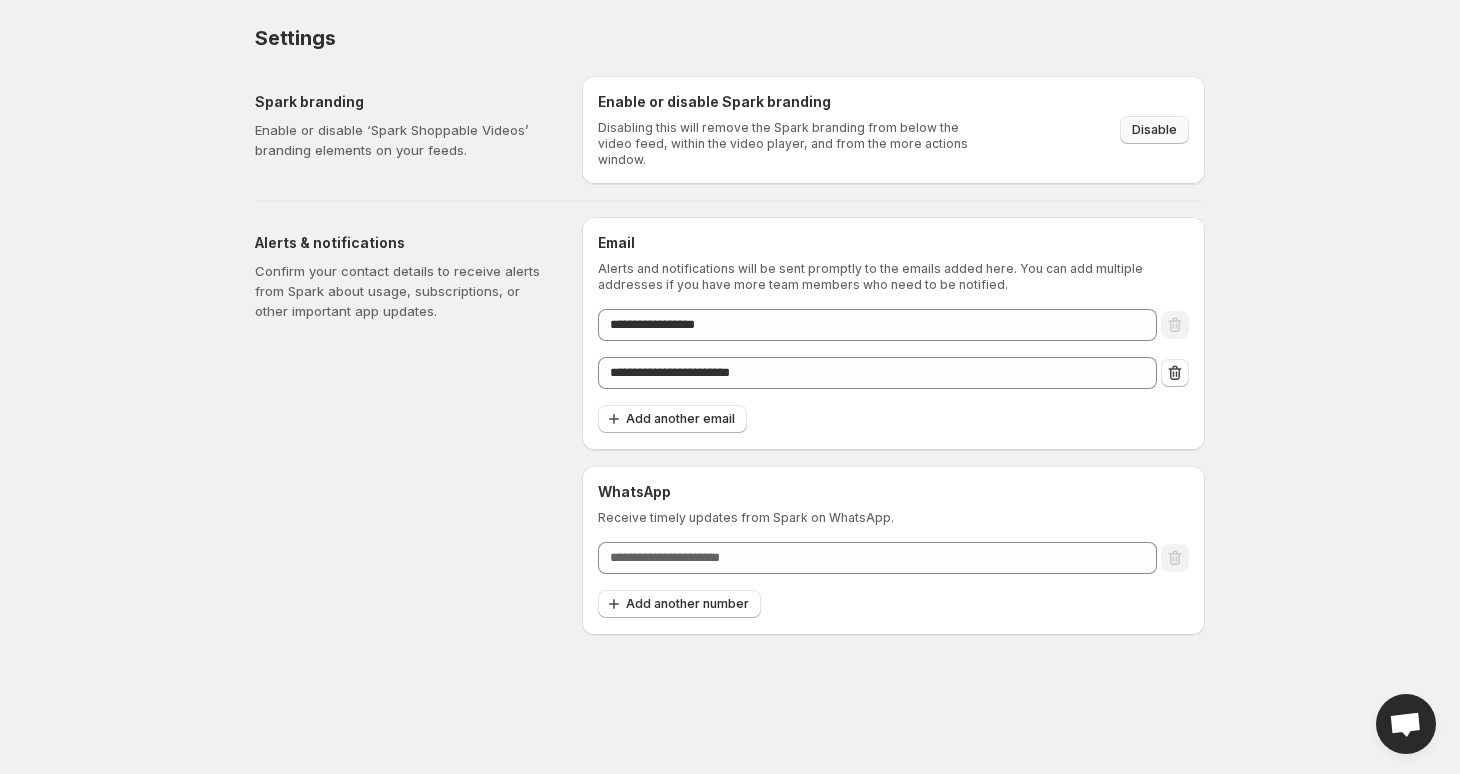click on "Disable" at bounding box center (1154, 130) 